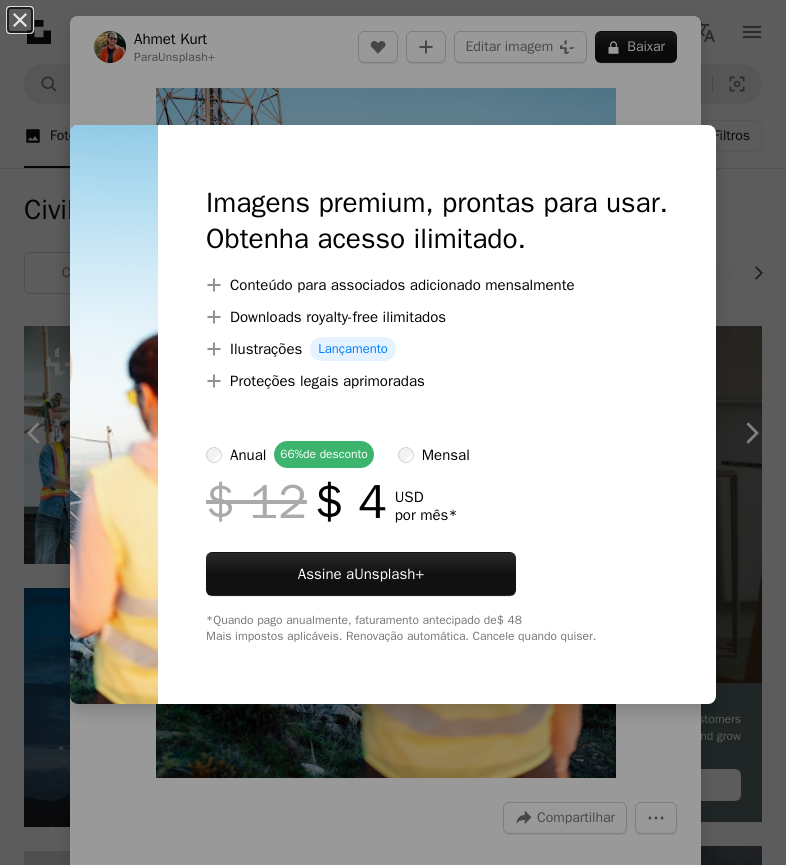 scroll, scrollTop: 2828, scrollLeft: 0, axis: vertical 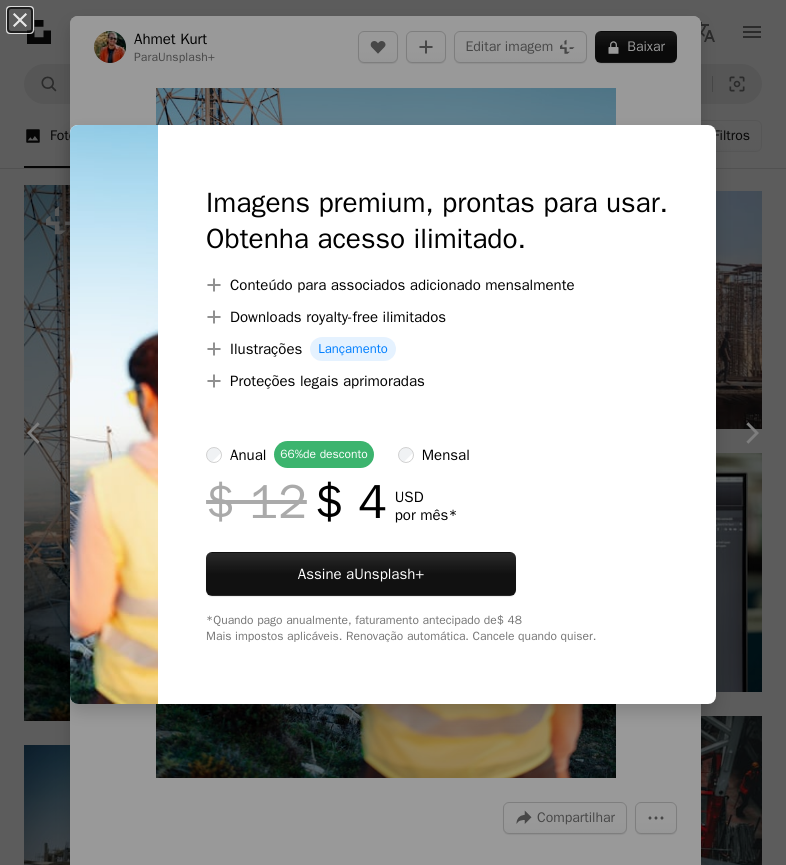 click on "An X shape Imagens premium, prontas para usar. Obtenha acesso ilimitado. A plus sign Conteúdo para associados adicionado mensalmente A plus sign Downloads royalty-free ilimitados A plus sign Ilustrações  Lançamento A plus sign Proteções legais aprimoradas anual 66%  de desconto mensal $ 12   $ 4 USD por mês * Assine a  Unsplash+ *Quando pago anualmente, faturamento antecipado de  $ 48 Mais impostos aplicáveis. Renovação automática. Cancele quando quiser." at bounding box center (393, 432) 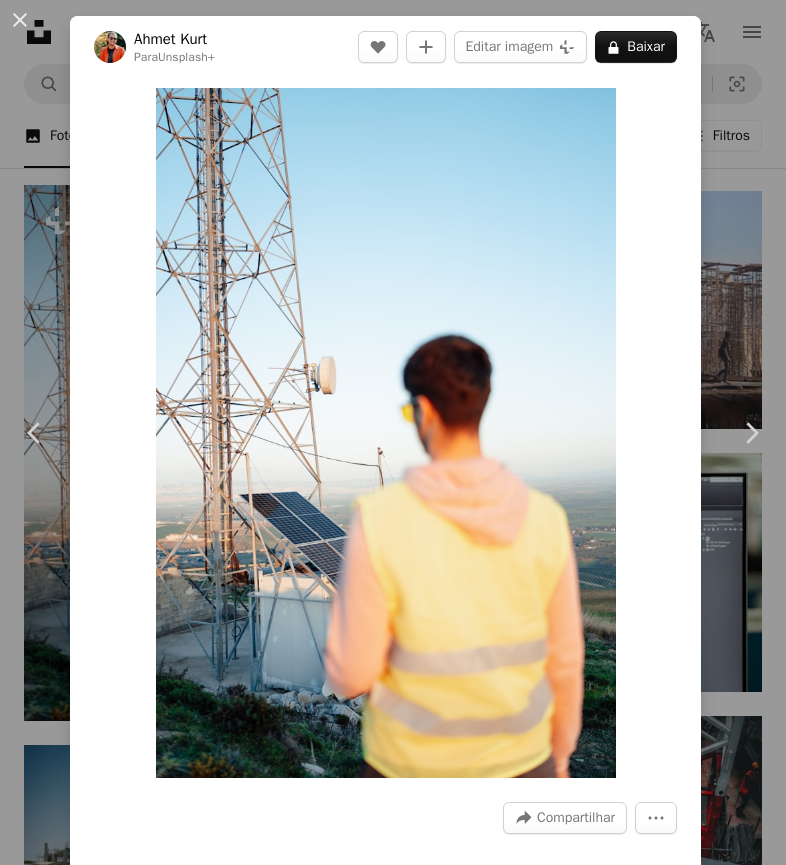 click on "An X shape Chevron left Chevron right [NAME] [LAST] Para  Unsplash+ A heart A plus sign Editar imagem   Plus sign for Unsplash+ Baixar gratuitamente Chevron down Zoom in Visualizações 811.658 Downloads 3.144 Destaque em Fotos ,  Negócios e Trabalho A forward-right arrow Compartilhar Info icon Informações More Actions Calendar outlined Publicada em  23 de março de 2023 Safety Com a  Licença da Unsplash+ Tecnologia painel solar energia renovável trabalhador turbina eólica energia verde engenharia civil renovável Energias renováveis eletromagnético energia limpa Imagens Creative Commons Desta série Chevron right Plus sign for Unsplash+ Plus sign for Unsplash+ Plus sign for Unsplash+ Plus sign for Unsplash+ Plus sign for Unsplash+ Plus sign for Unsplash+ Plus sign for Unsplash+ Plus sign for Unsplash+ Plus sign for Unsplash+ Plus sign for Unsplash+ Imagens relacionadas Plus sign for Unsplash+ A heart A plus sign [NAME] [LAST] Para  Unsplash+ A lock   Baixar Plus sign for Unsplash+ A heart A plus sign [NAME] [LAST] Para  Unsplash+ A lock   Baixar Plus sign for Unsplash+ A heart A plus sign Getty Images Para  Unsplash+" at bounding box center [393, 432] 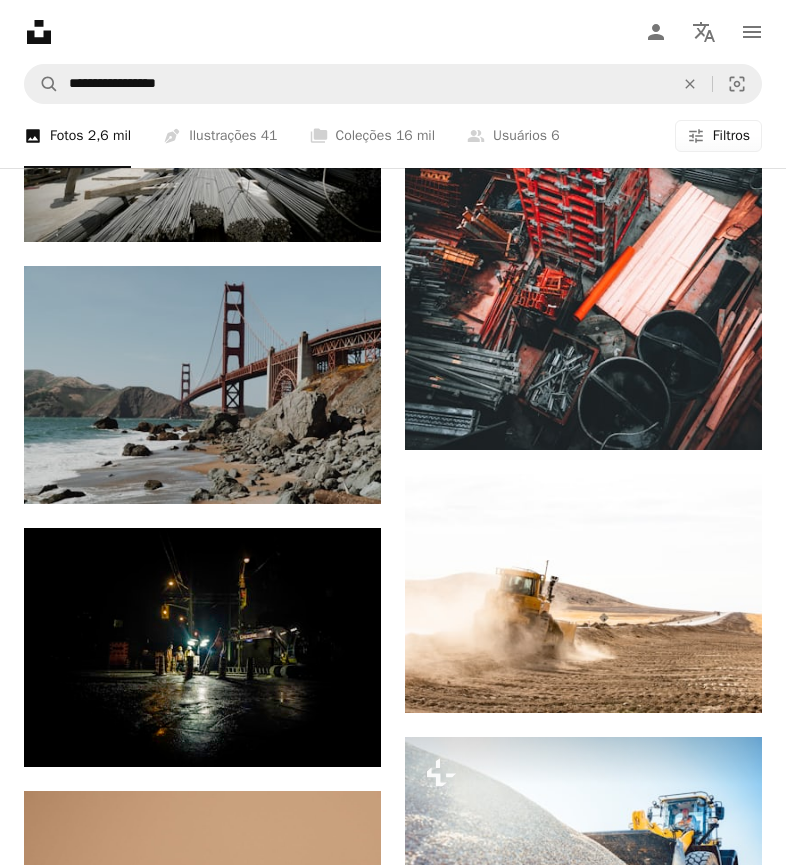 scroll, scrollTop: 3707, scrollLeft: 0, axis: vertical 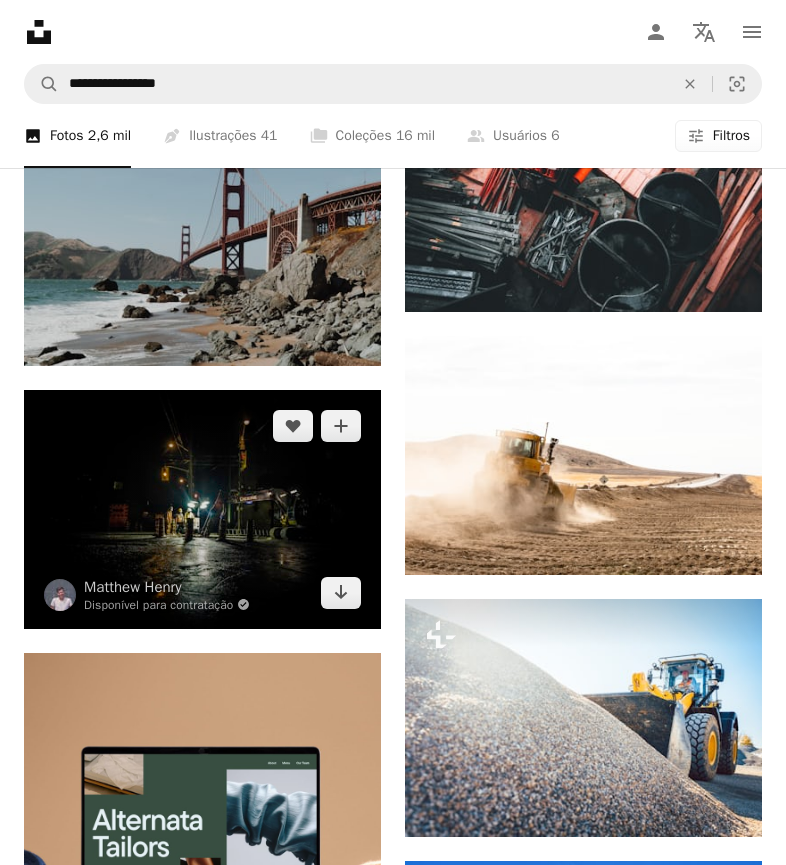 click at bounding box center [202, 509] 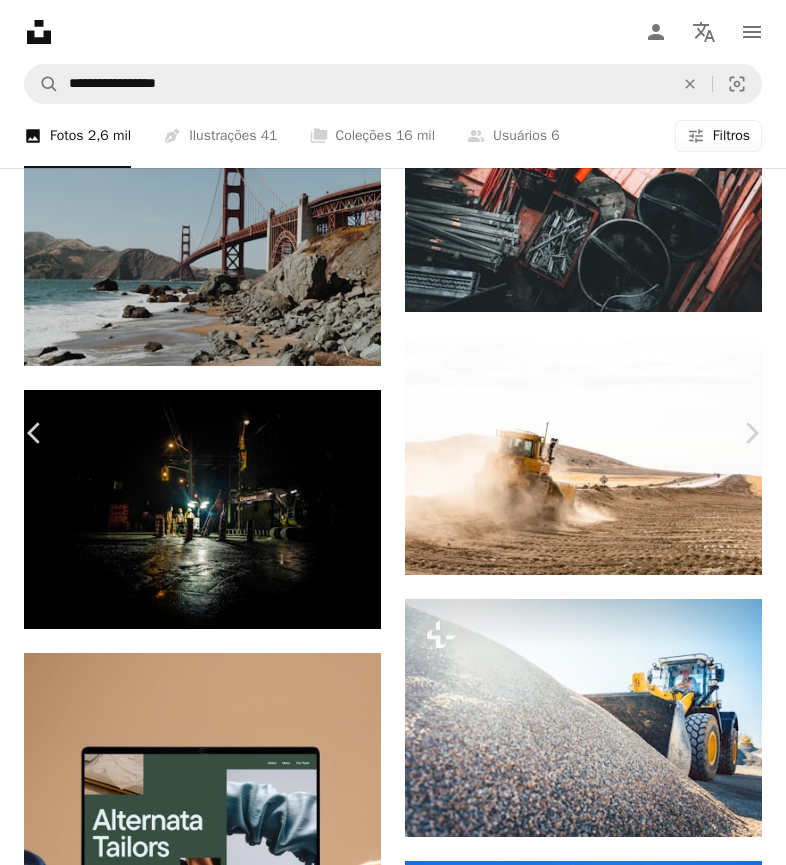 click on "An X shape Chevron left Chevron right [NAME] [LAST] Disponível para contratação A checkmark inside of a circle A heart A plus sign Editar imagem   Plus sign for Unsplash+ Baixar gratuitamente Chevron down Zoom in Visualizações 5.308.217 Downloads 26.446 Destaque em Fotos A forward-right arrow Compartilhar Info icon Informações More Actions Calendar outlined Publicada em  1 de maio de 2014 Camera Canon, EOS 5D Mark III Safety Uso gratuito sob a  Licença da Unsplash cidade escuro caminho trabalho construção Noite rua Sinal de tráfego asfalto reparar molhado asfalto João Deere noite homens no trabalho capacetes zona de trabalho cinza Imagens gratuitas Pesquise imagens premium relacionadas na iStock  |  Economize 20% com o código UNSPLASH20 Ver mais na iStock  ↗ Imagens relacionadas A heart A plus sign [NAME] [LAST] Disponível para contratação A checkmark inside of a circle Arrow pointing down Plus sign for Unsplash+ A heart A plus sign A. C. Para  Unsplash+ A lock   Baixar A heart A plus sign" at bounding box center [393, 4881] 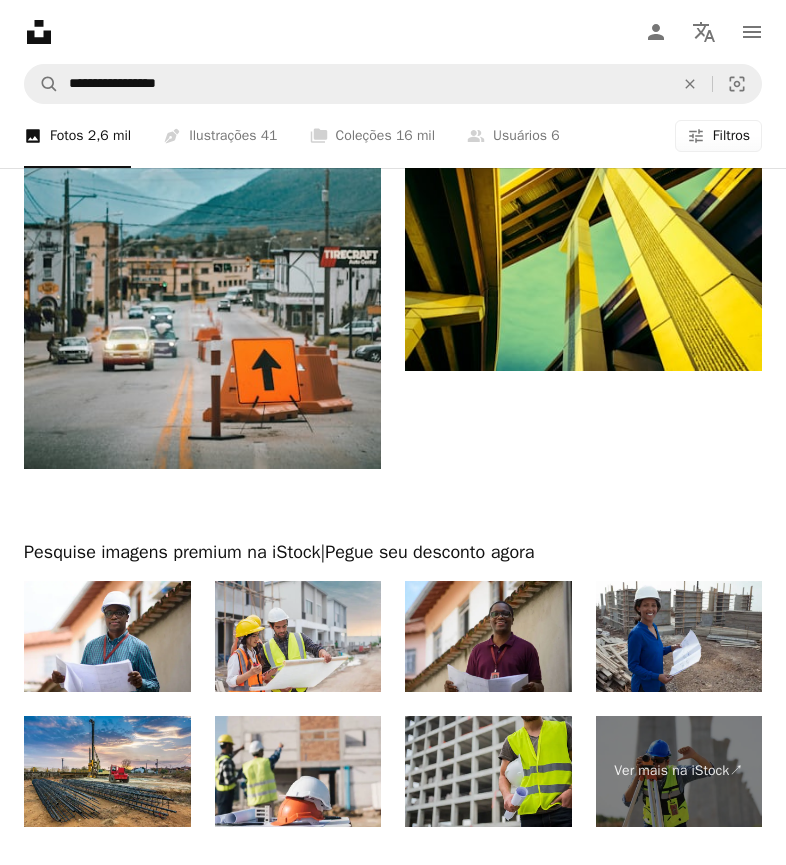 scroll, scrollTop: 7234, scrollLeft: 0, axis: vertical 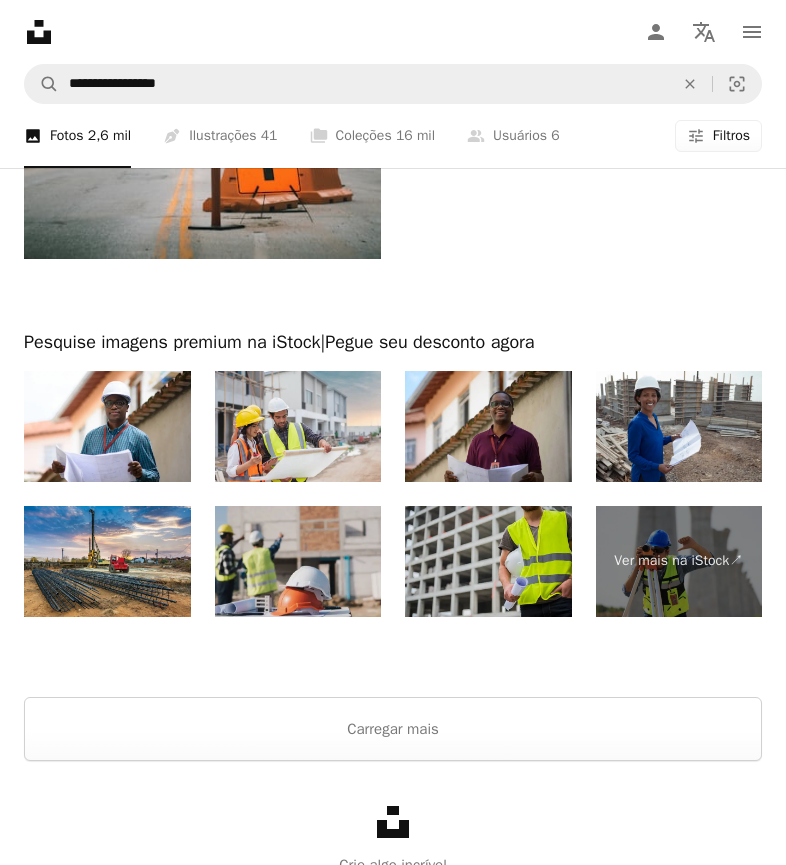 click at bounding box center (298, 561) 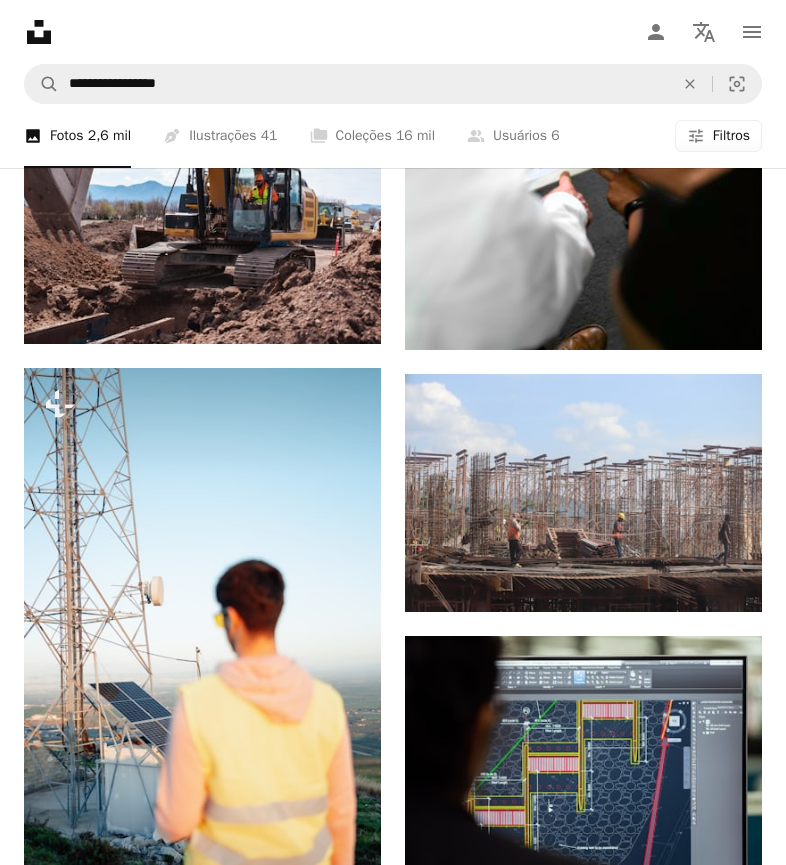 scroll, scrollTop: 2598, scrollLeft: 0, axis: vertical 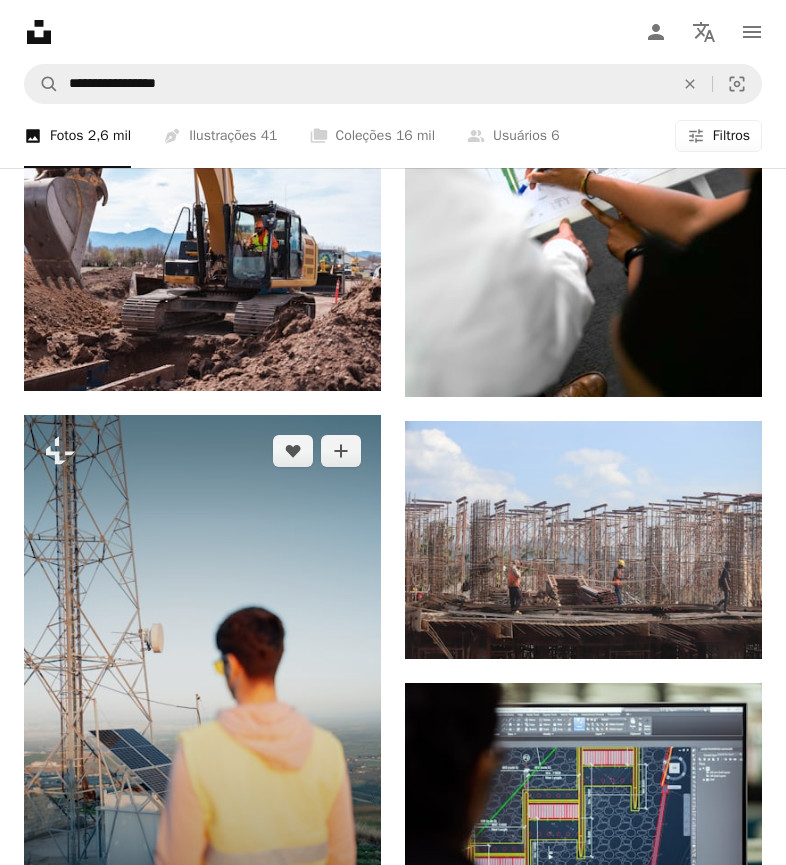 click at bounding box center (202, 683) 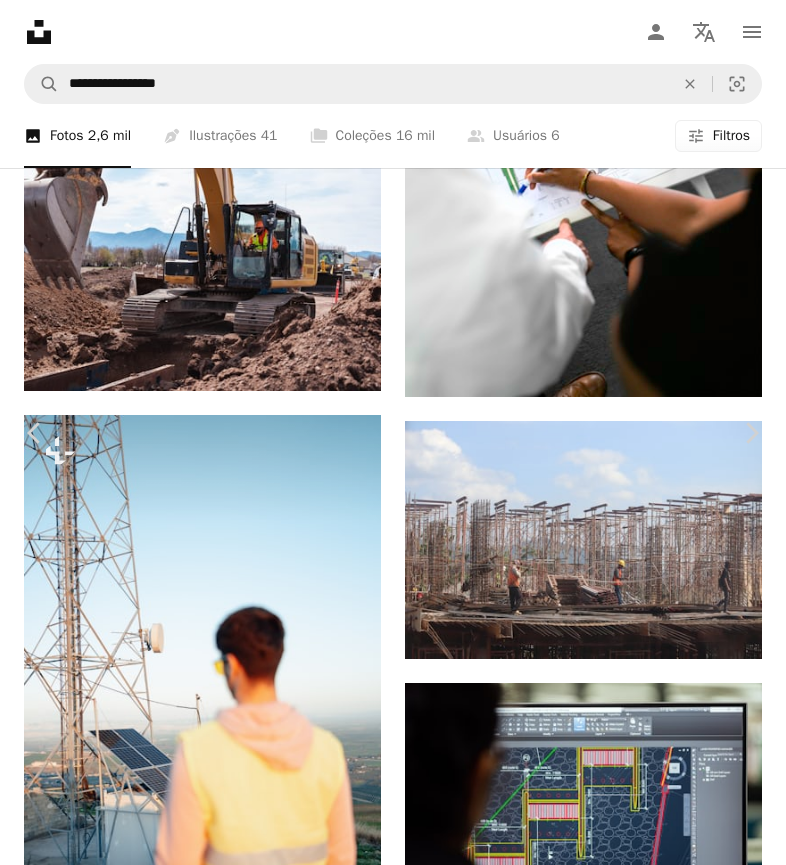 click on "An X shape Chevron left Chevron right [NAME] [LAST] Para  Unsplash+ A heart A plus sign Editar imagem   Plus sign for Unsplash+ Baixar gratuitamente Chevron down Zoom in Visualizações 811.658 Downloads 3.144 Destaque em Fotos ,  Negócios e Trabalho A forward-right arrow Compartilhar Info icon Informações More Actions Calendar outlined Publicada em  23 de março de 2023 Safety Com a  Licença da Unsplash+ Tecnologia painel solar energia renovável trabalhador turbina eólica energia verde engenharia civil renovável Energias renováveis eletromagnético energia limpa Imagens Creative Commons Desta série Chevron right Plus sign for Unsplash+ Plus sign for Unsplash+ Plus sign for Unsplash+ Plus sign for Unsplash+ Plus sign for Unsplash+ Plus sign for Unsplash+ Plus sign for Unsplash+ Plus sign for Unsplash+ Plus sign for Unsplash+ Plus sign for Unsplash+ Imagens relacionadas Plus sign for Unsplash+ A heart A plus sign [NAME] [LAST] Para  Unsplash+ A lock   Baixar Plus sign for Unsplash+ A heart A plus sign [NAME] [LAST] Para  Unsplash+ A lock   Baixar Plus sign for Unsplash+ A heart A plus sign Getty Images Para  Unsplash+" at bounding box center [393, 5990] 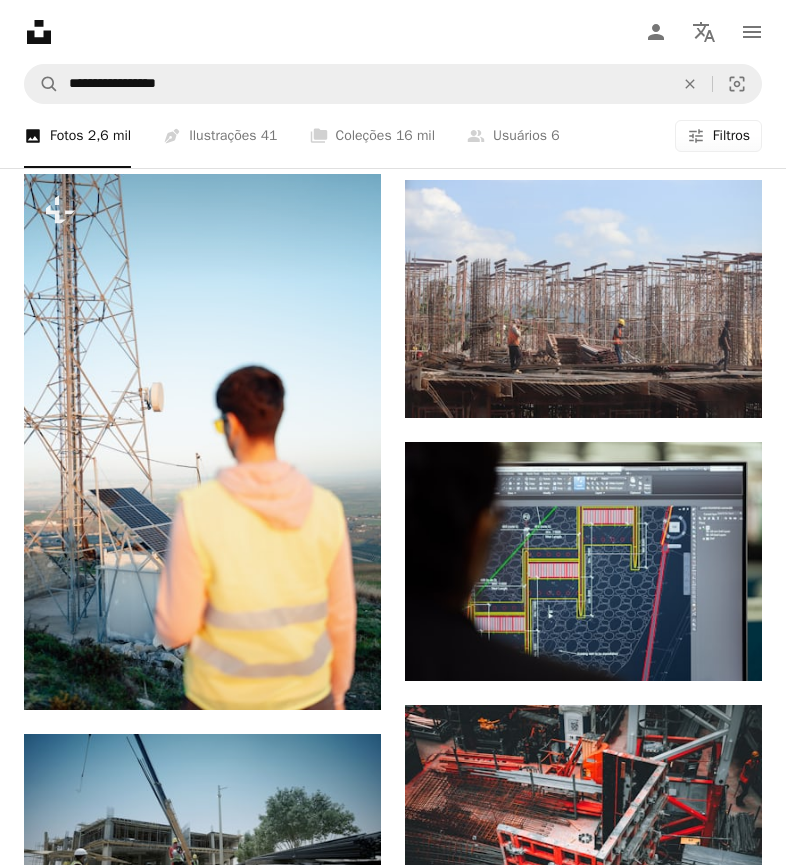 scroll, scrollTop: 2843, scrollLeft: 0, axis: vertical 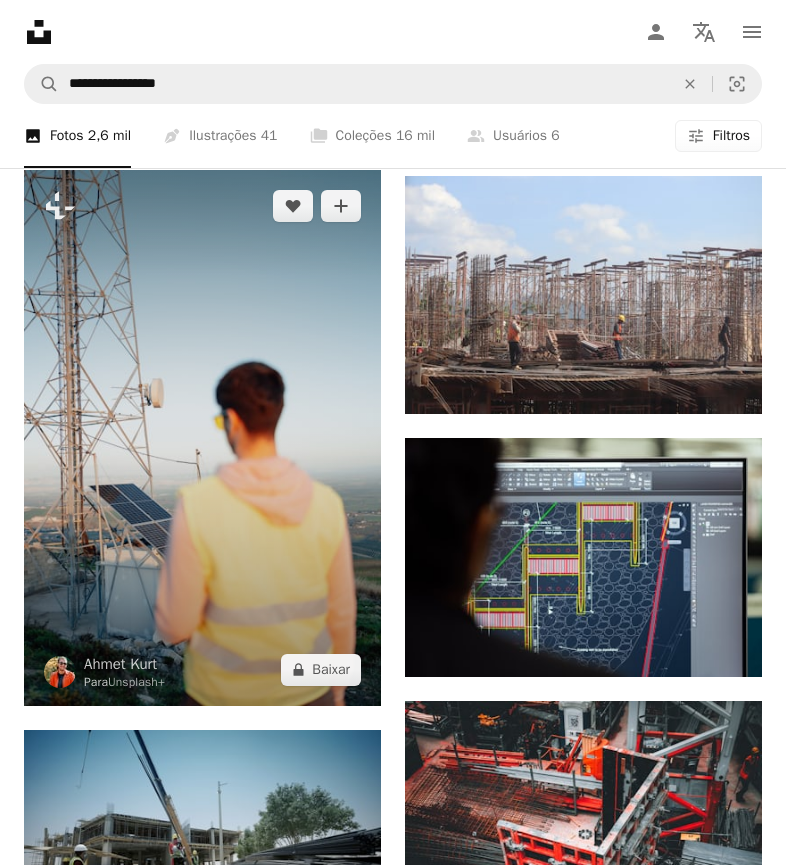 click at bounding box center (202, 438) 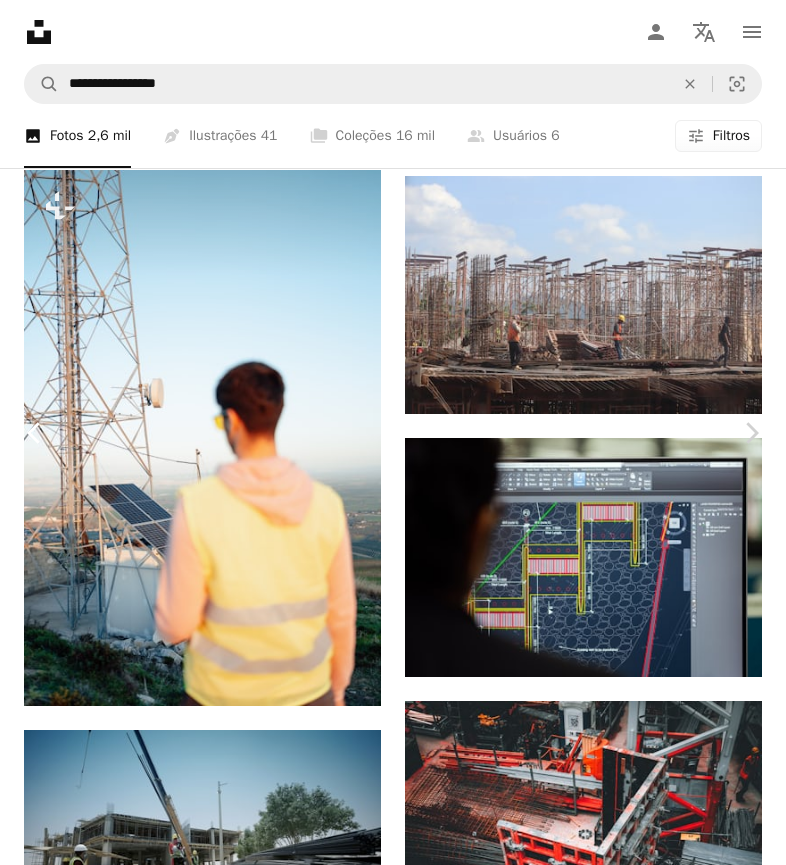 click on "Chevron left" at bounding box center [35, 433] 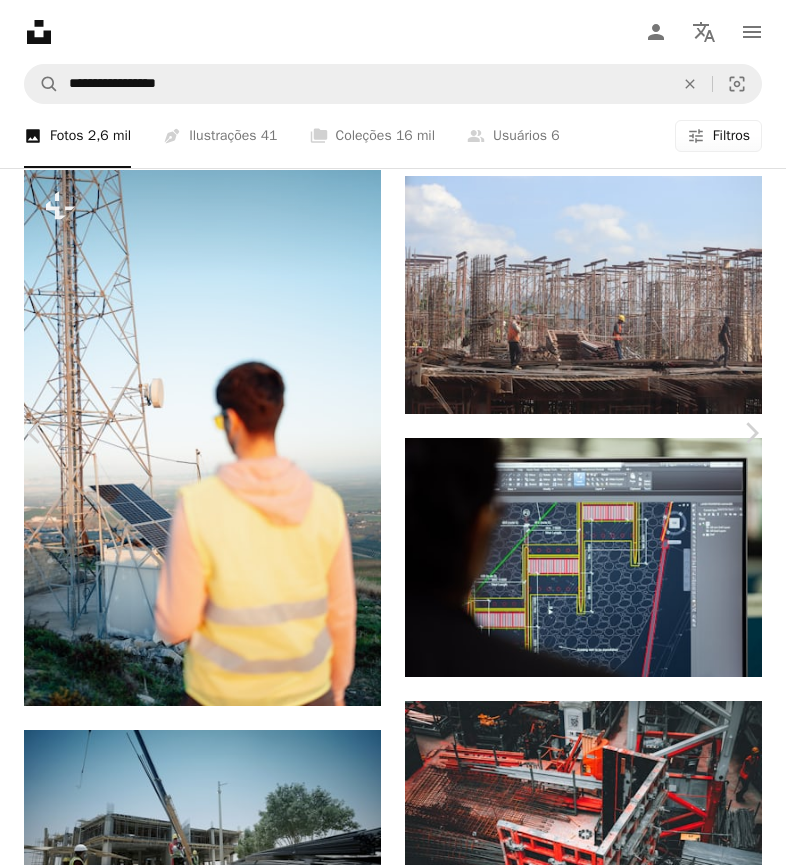 click on "An X shape" at bounding box center (20, 20) 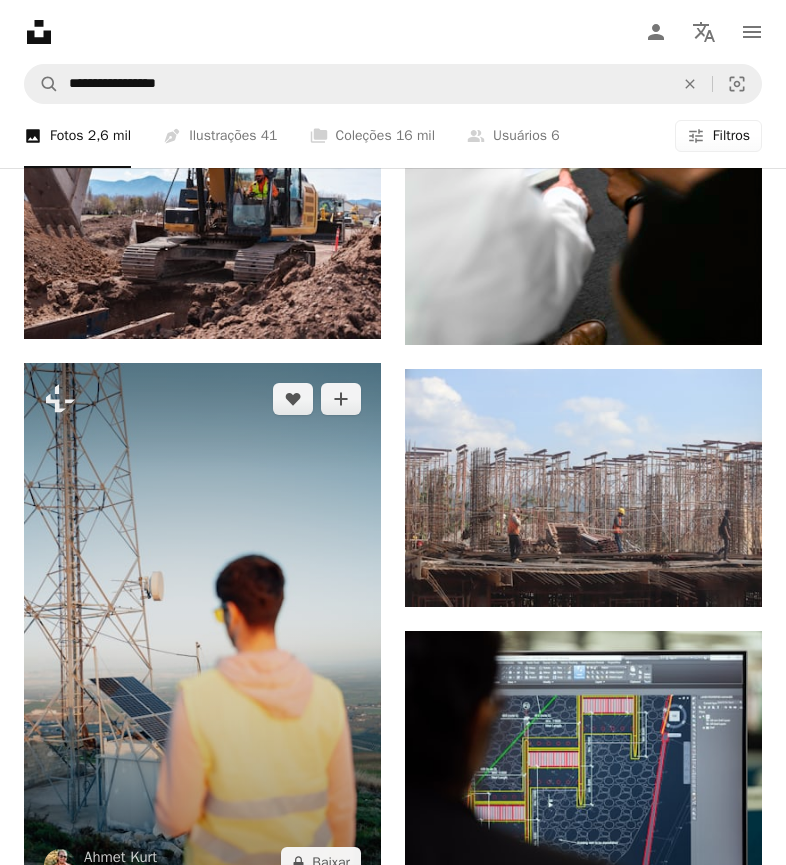 scroll, scrollTop: 2544, scrollLeft: 0, axis: vertical 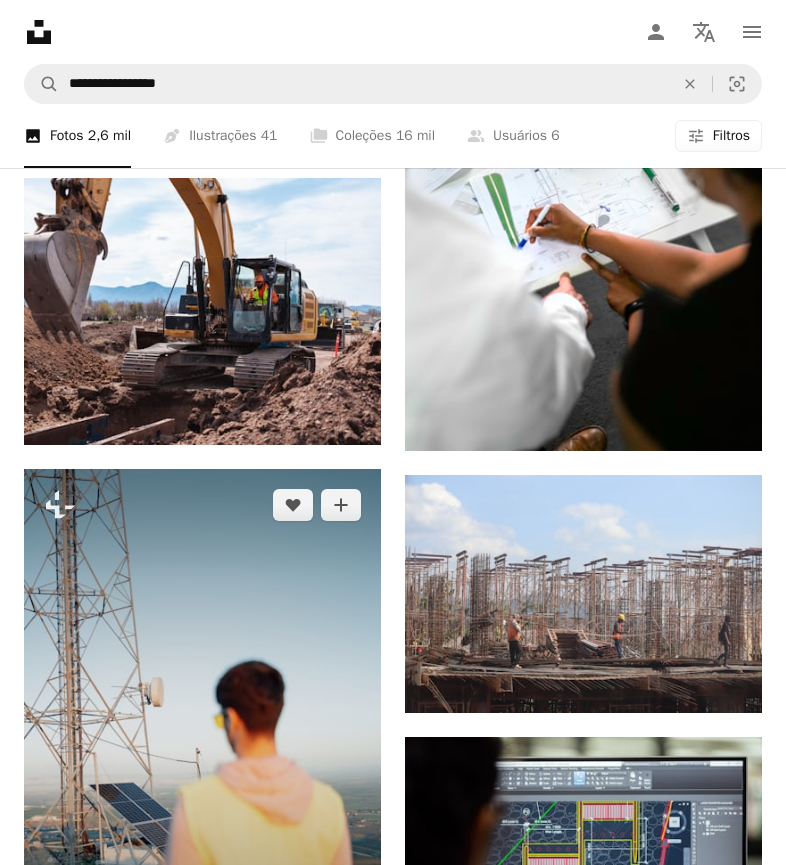 click at bounding box center (202, 737) 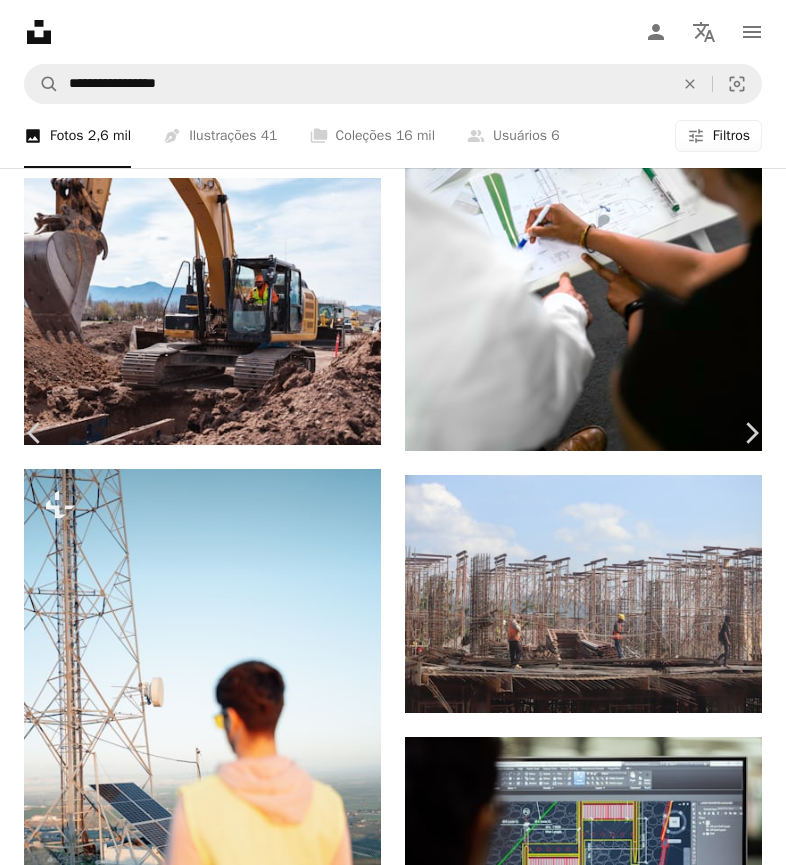scroll, scrollTop: 814, scrollLeft: 0, axis: vertical 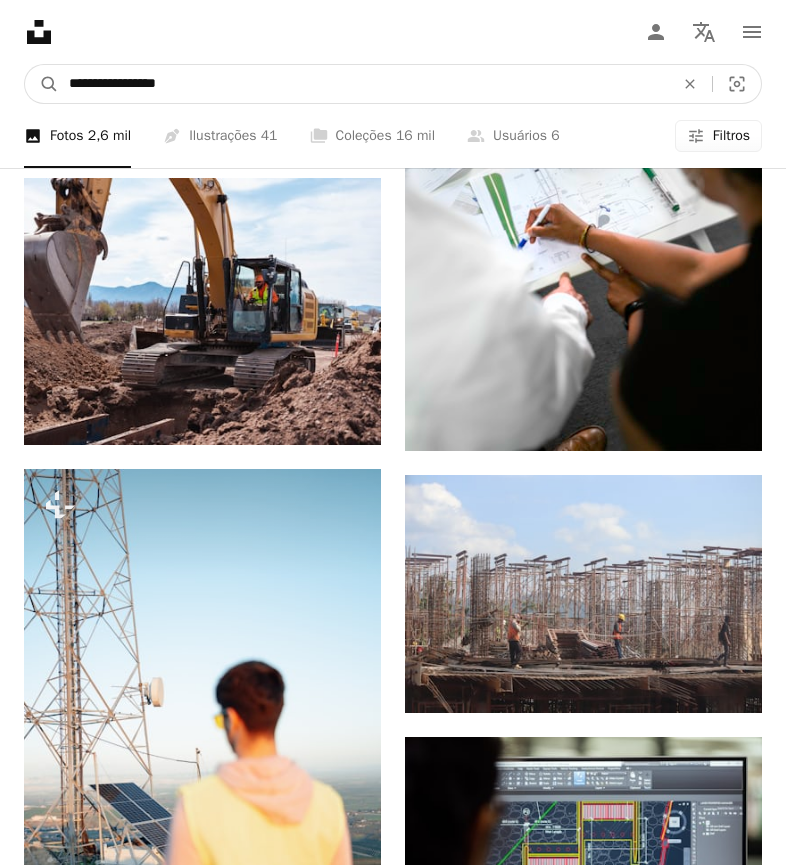 click on "**********" at bounding box center [363, 84] 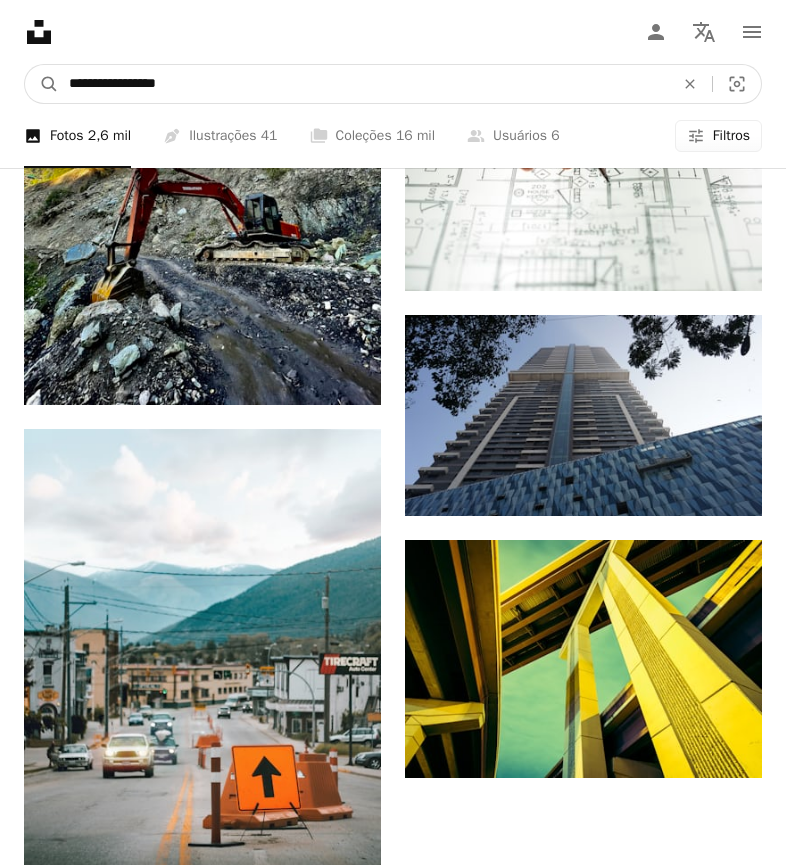 scroll, scrollTop: 7287, scrollLeft: 0, axis: vertical 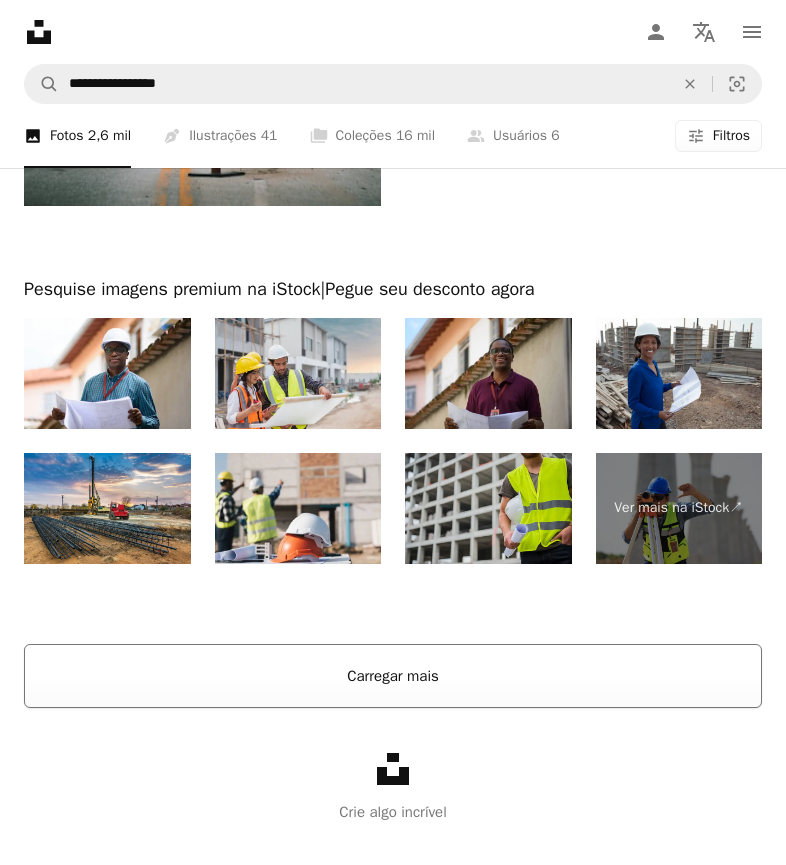 click on "Carregar mais" at bounding box center [393, 676] 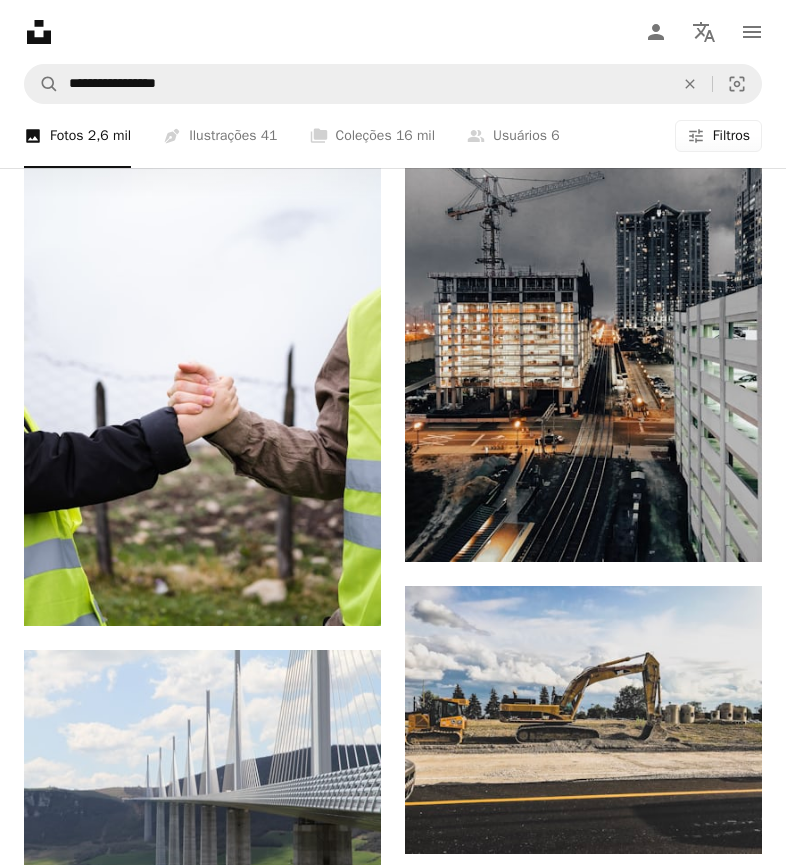 scroll, scrollTop: 0, scrollLeft: 0, axis: both 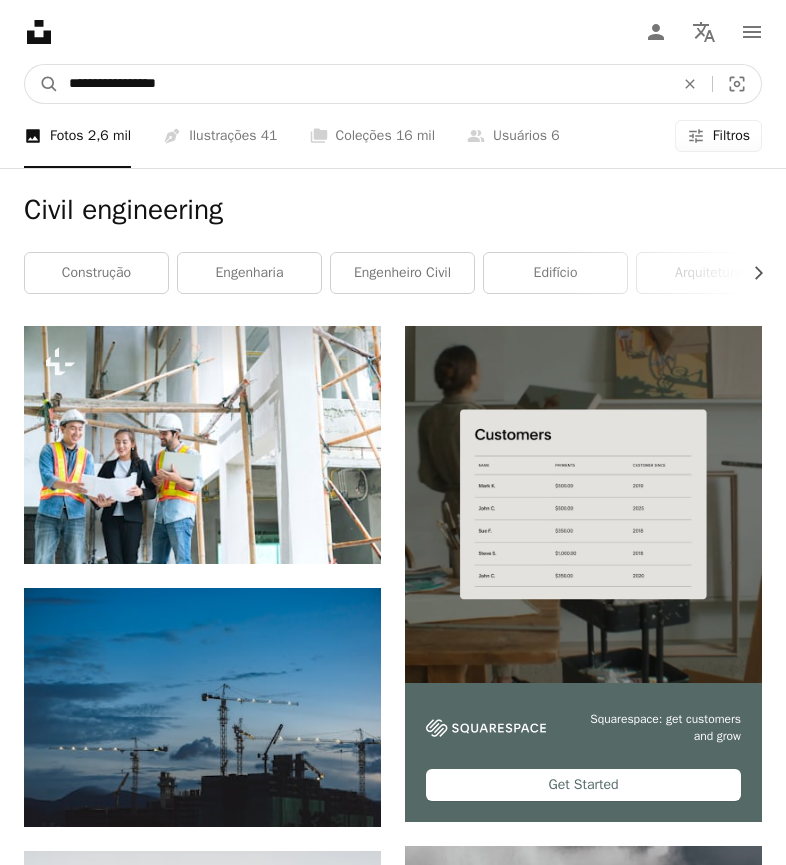 click on "**********" at bounding box center [363, 84] 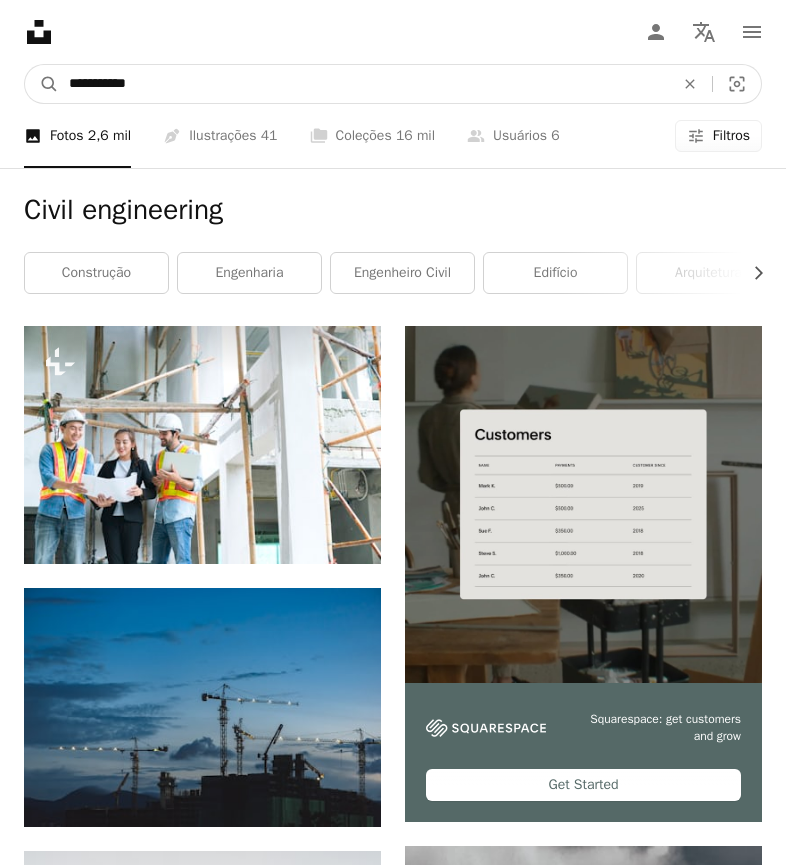 click on "A magnifying glass" at bounding box center (42, 84) 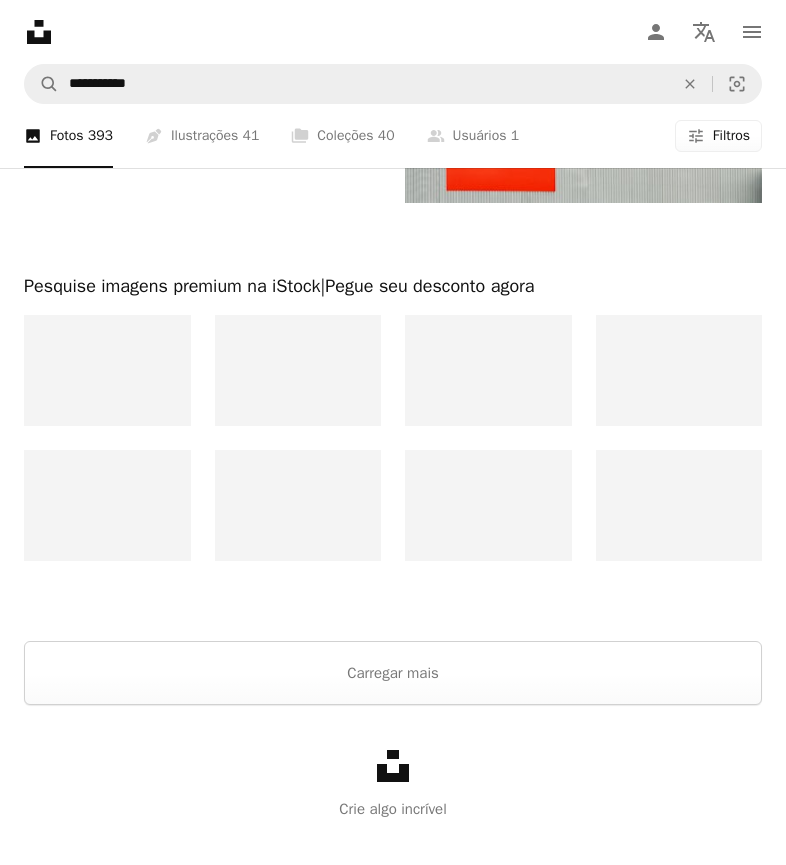 scroll, scrollTop: 4660, scrollLeft: 0, axis: vertical 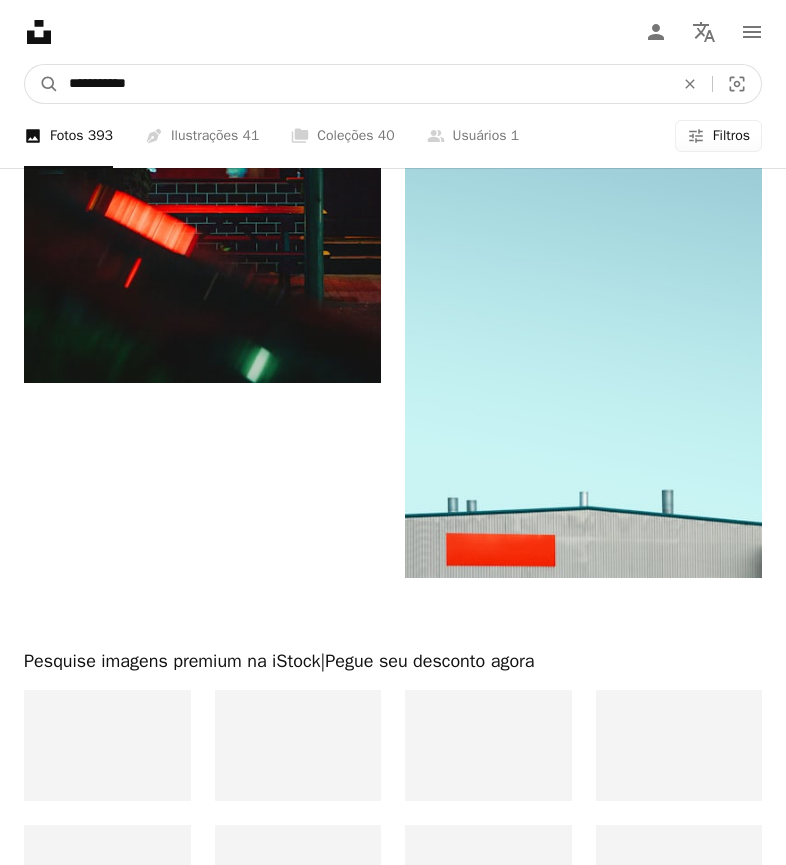 click on "**********" at bounding box center [363, 84] 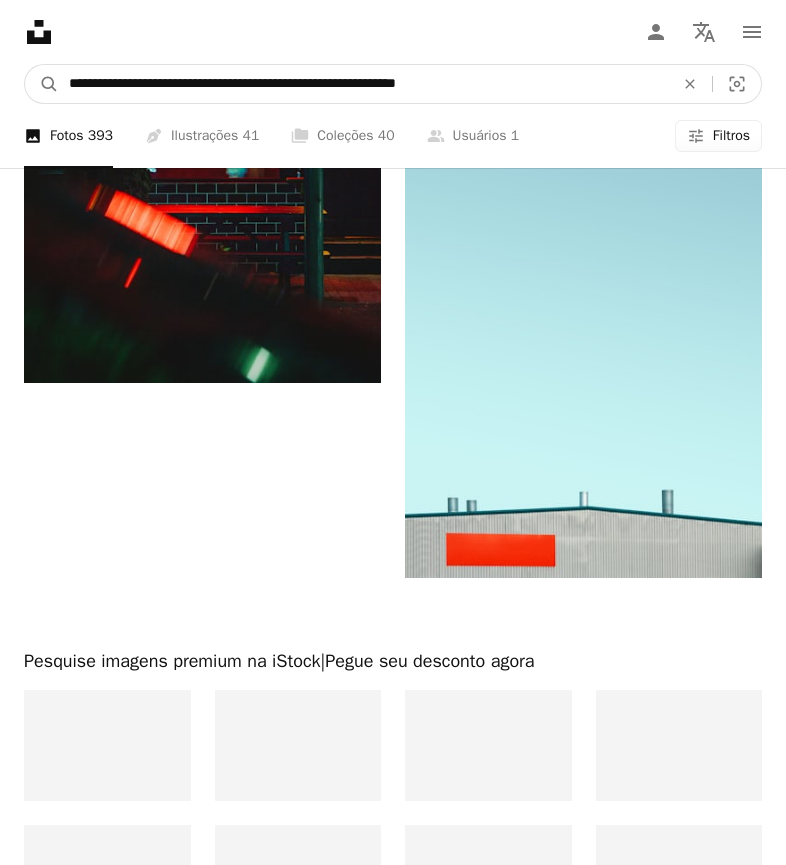 click on "A magnifying glass" at bounding box center (42, 84) 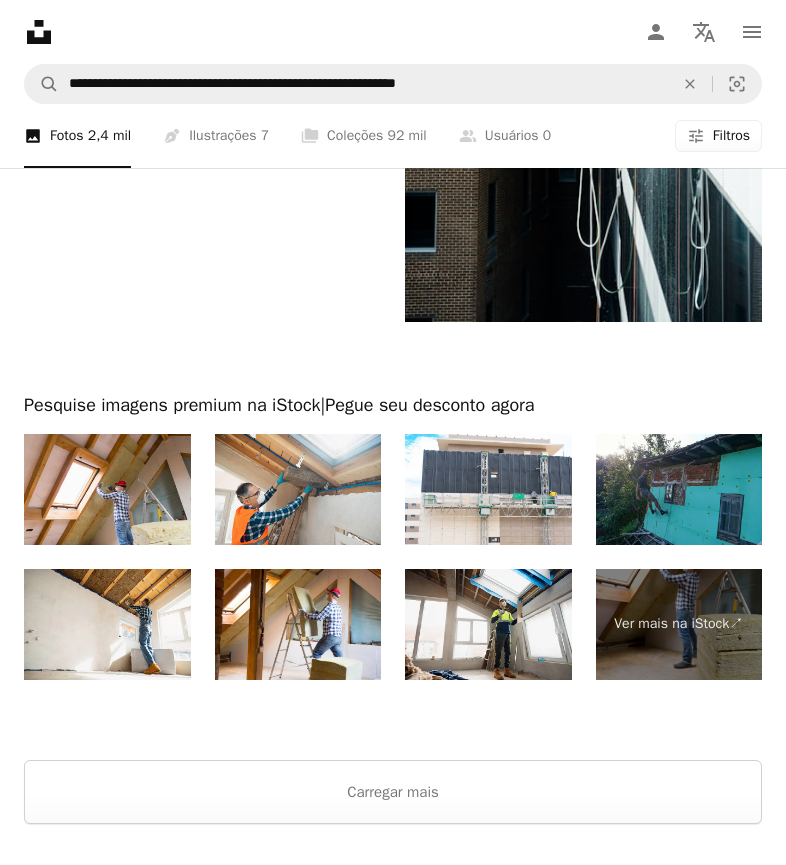 scroll, scrollTop: 4350, scrollLeft: 0, axis: vertical 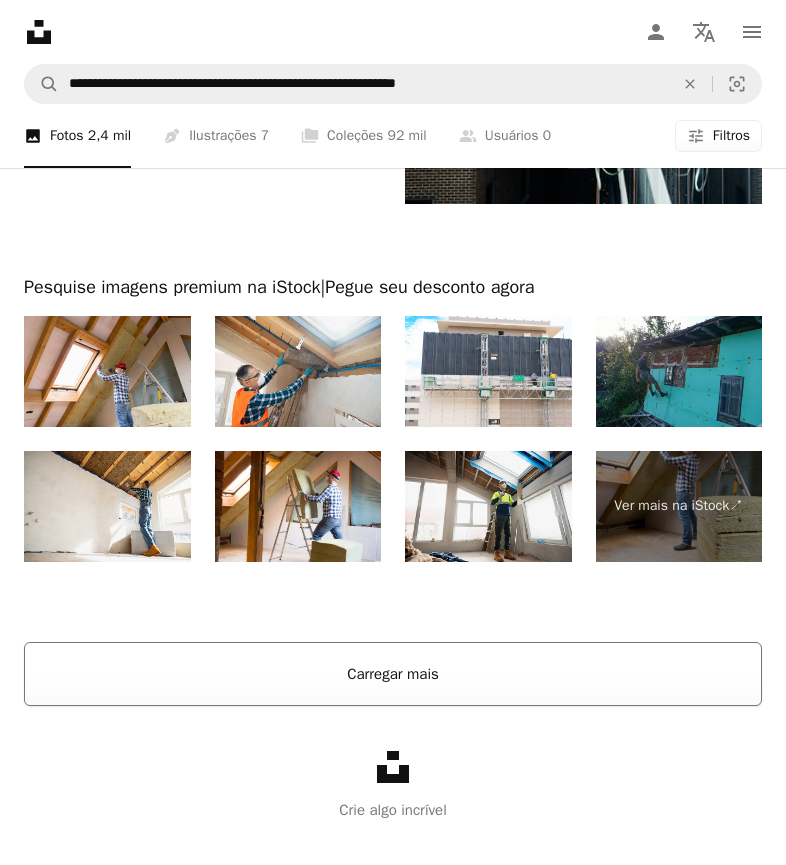 click on "Carregar mais" at bounding box center (393, 674) 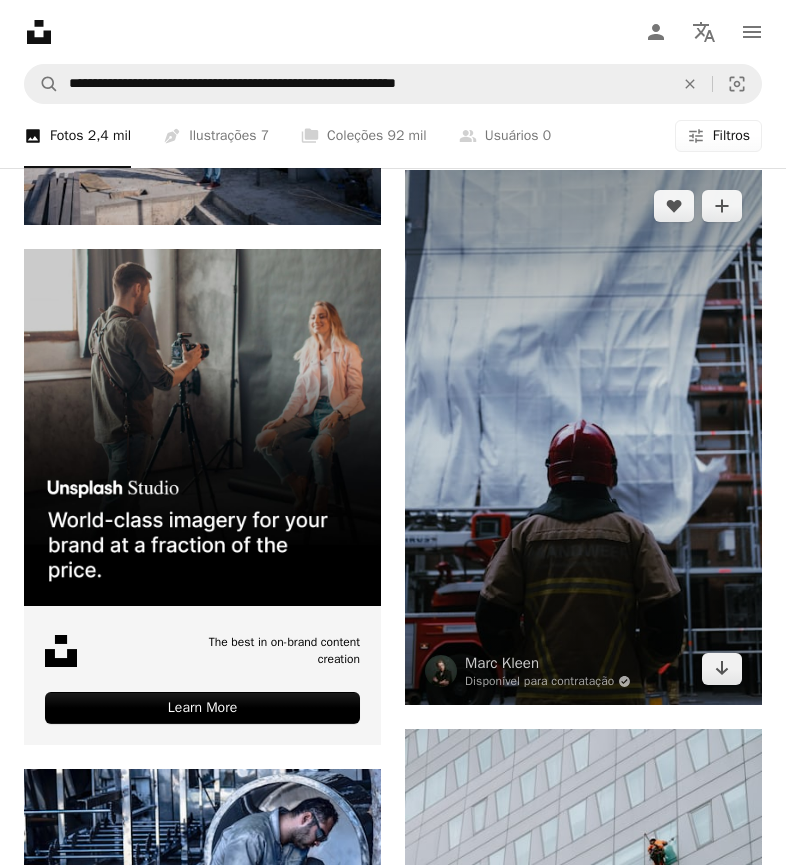 scroll, scrollTop: 4939, scrollLeft: 0, axis: vertical 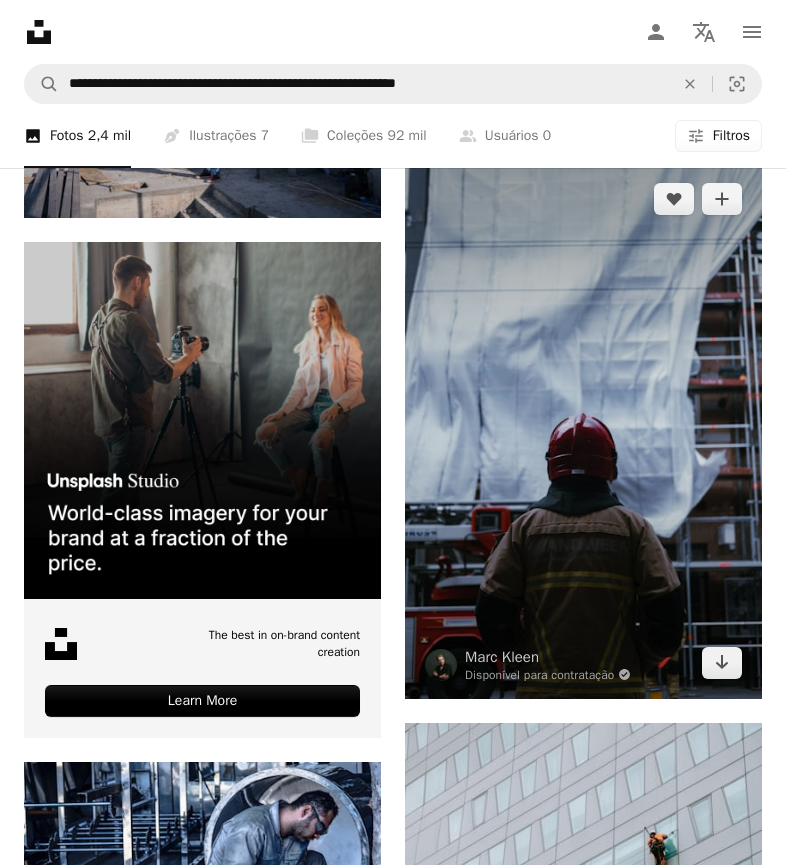 click at bounding box center (583, 431) 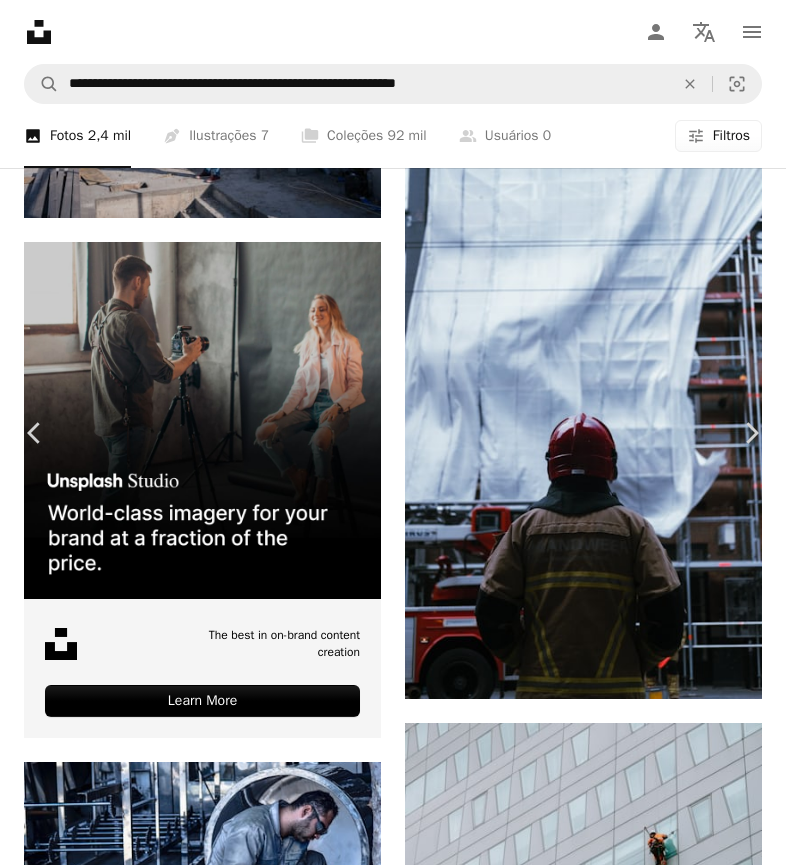 scroll, scrollTop: 26, scrollLeft: 0, axis: vertical 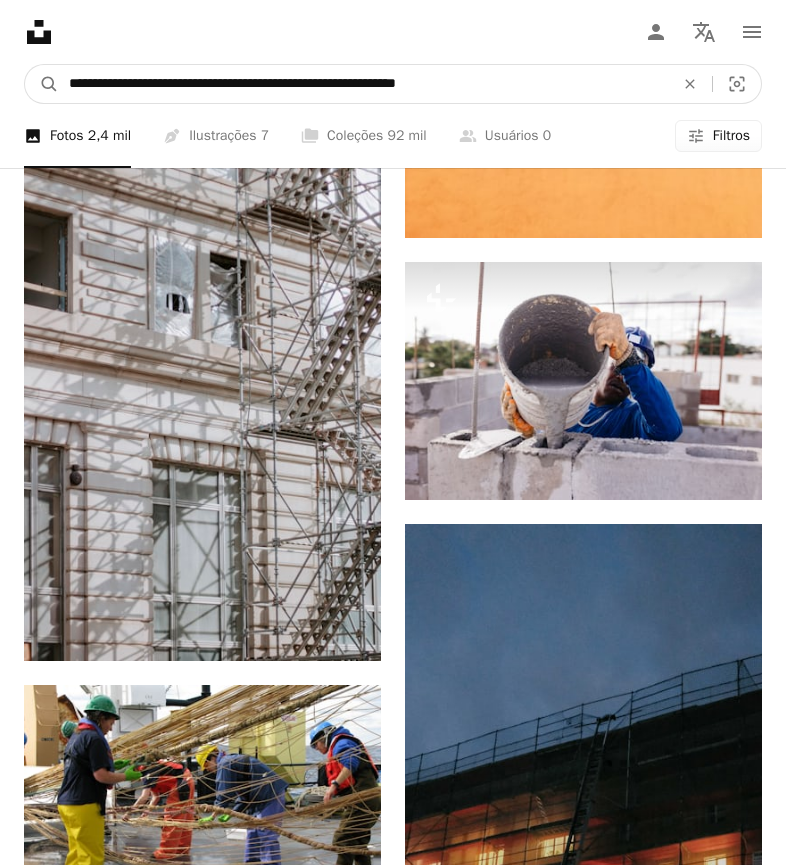 click on "**********" at bounding box center [363, 84] 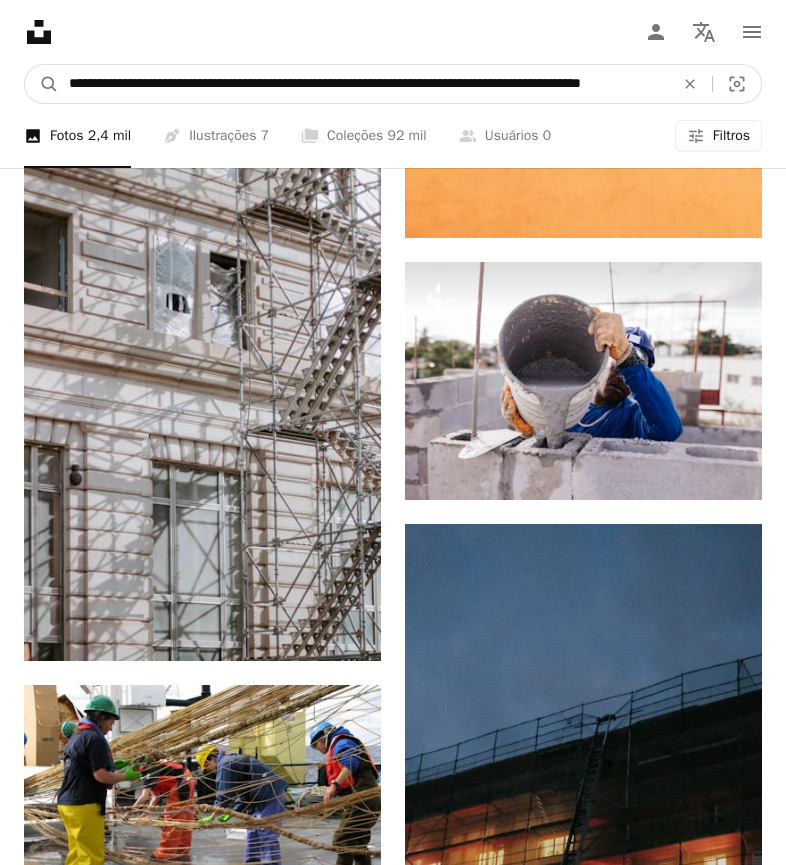scroll, scrollTop: 0, scrollLeft: 78, axis: horizontal 